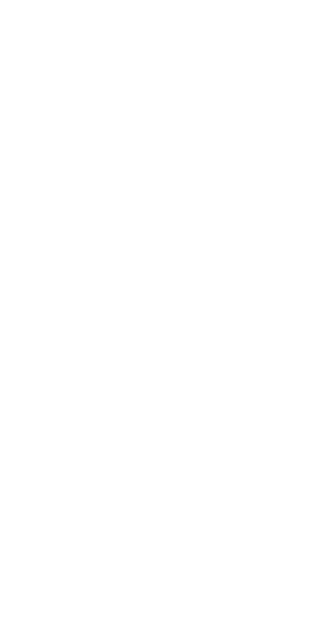 scroll, scrollTop: 0, scrollLeft: 0, axis: both 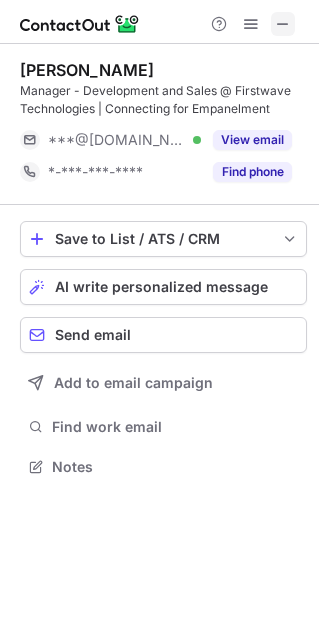 click at bounding box center (283, 24) 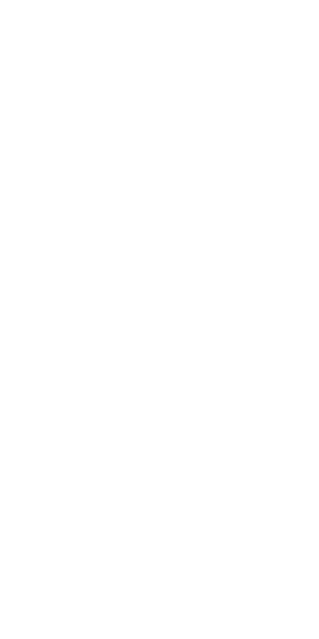 scroll, scrollTop: 0, scrollLeft: 0, axis: both 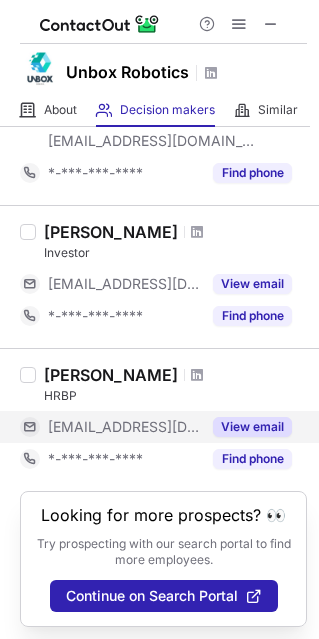 click on "View email" at bounding box center (252, 427) 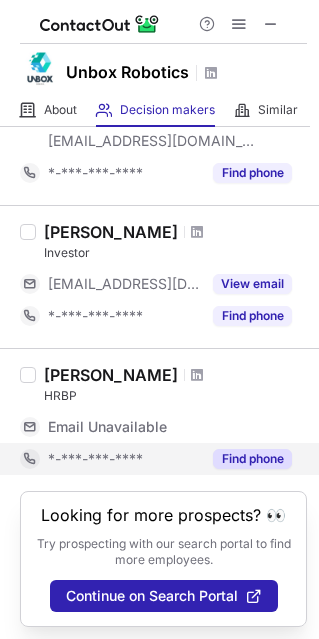 click on "Find phone" at bounding box center [252, 459] 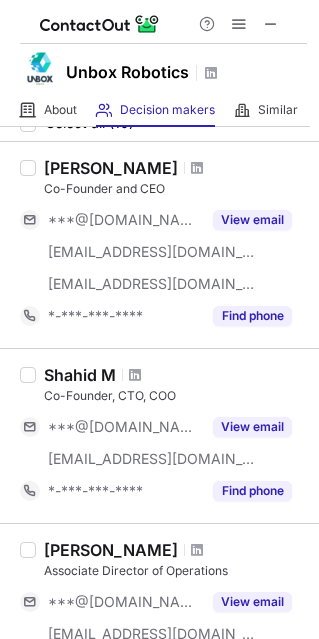scroll, scrollTop: 0, scrollLeft: 0, axis: both 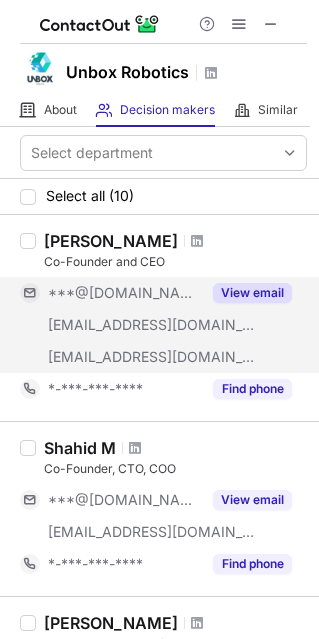 click on "View email" at bounding box center [252, 293] 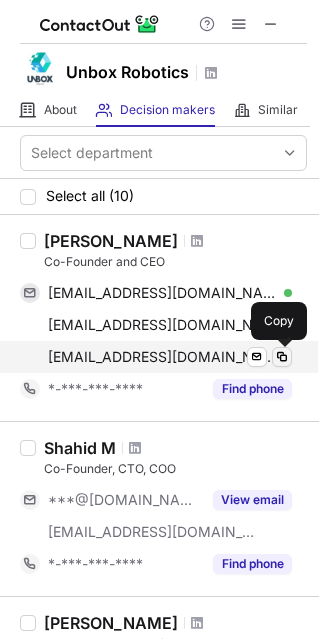 click at bounding box center (282, 357) 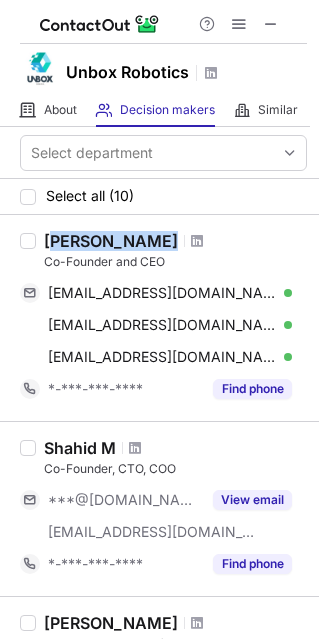 drag, startPoint x: 51, startPoint y: 239, endPoint x: 177, endPoint y: 242, distance: 126.035706 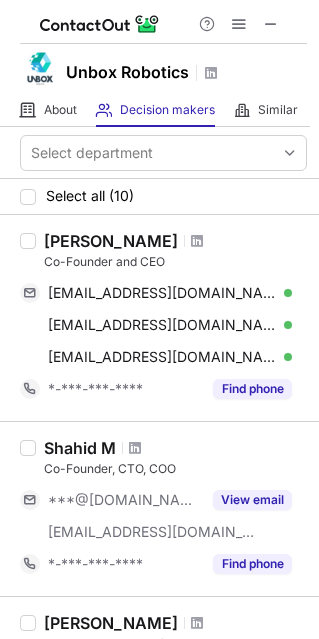click on "Pramod Ghadge Co-Founder and CEO pramodghadge27@gmail.com Verified Send email Copy pramodghadge@yahoo.in Verified Send email Copy pramod@unboxrobotics.com Verified Send email Copy *-***-***-**** Find phone" at bounding box center (171, 318) 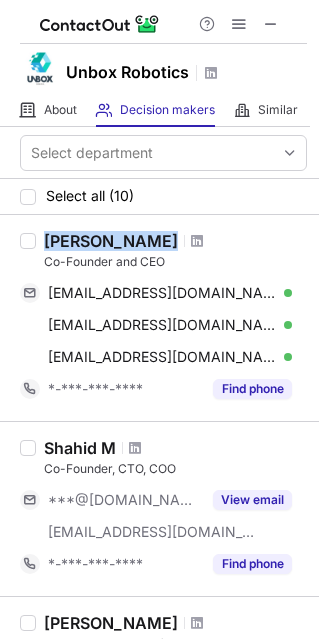 drag, startPoint x: 167, startPoint y: 246, endPoint x: 44, endPoint y: 241, distance: 123.101585 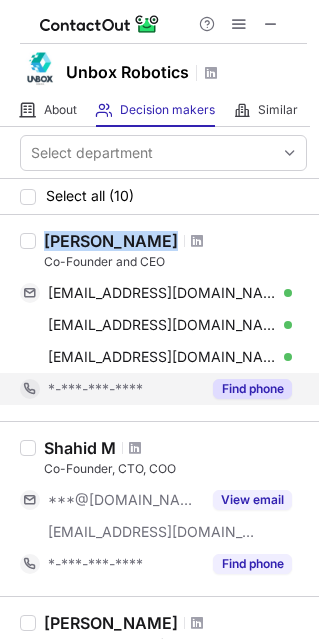 click on "Find phone" at bounding box center (252, 389) 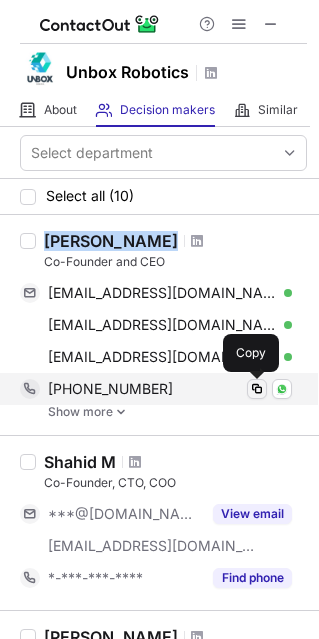 click at bounding box center (257, 389) 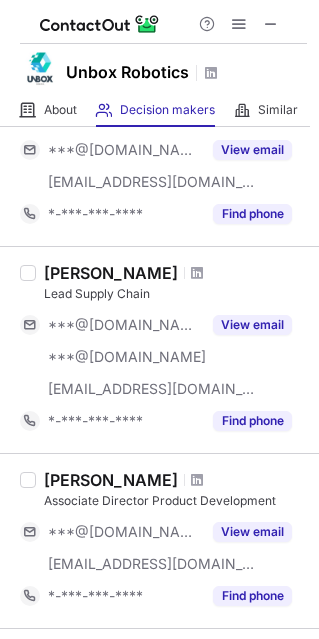 scroll, scrollTop: 1100, scrollLeft: 0, axis: vertical 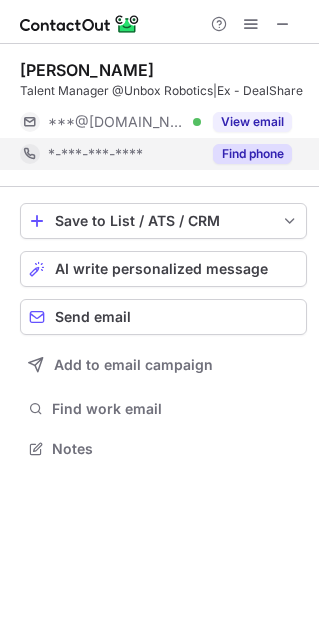 click on "Find phone" at bounding box center [252, 154] 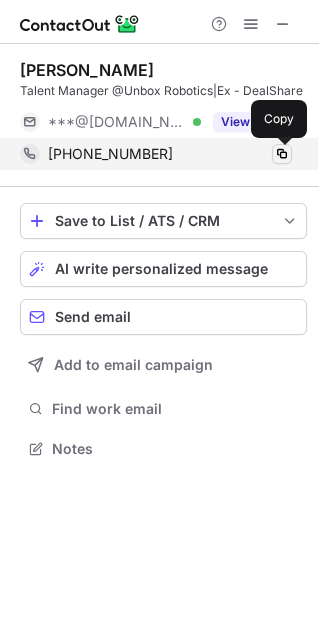 click at bounding box center (282, 154) 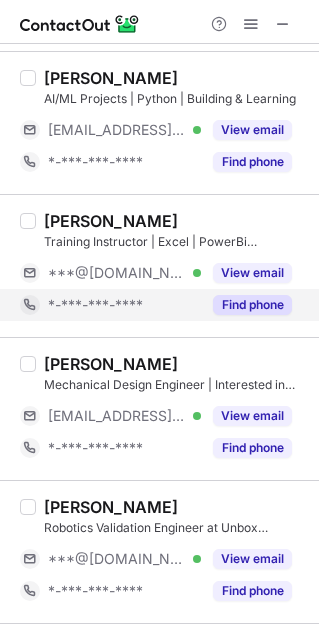 scroll, scrollTop: 568, scrollLeft: 0, axis: vertical 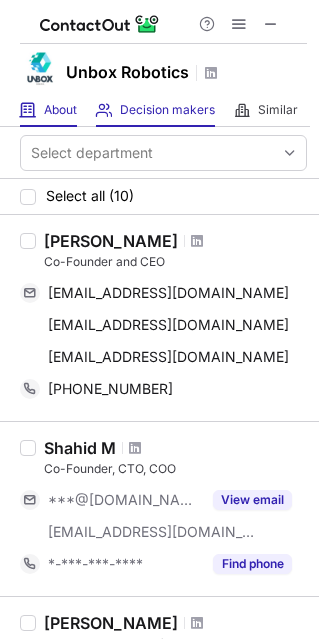 click at bounding box center (28, 110) 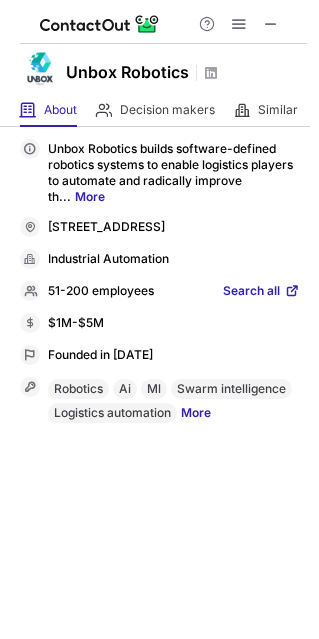 click on "More" at bounding box center (196, 415) 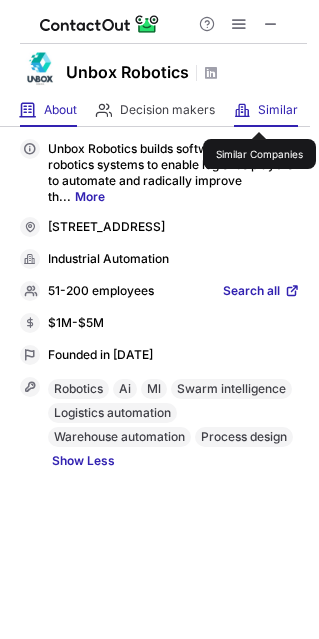 click on "Similar" at bounding box center (278, 110) 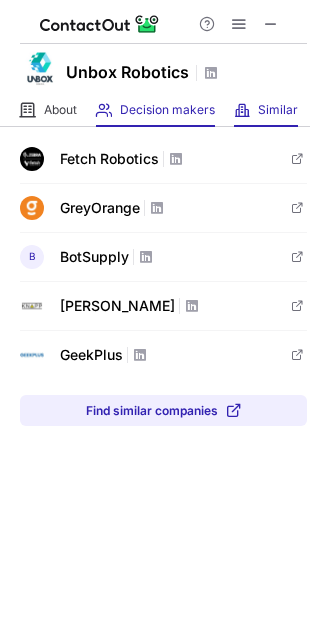 click on "Decision makers View Employees" at bounding box center [155, 110] 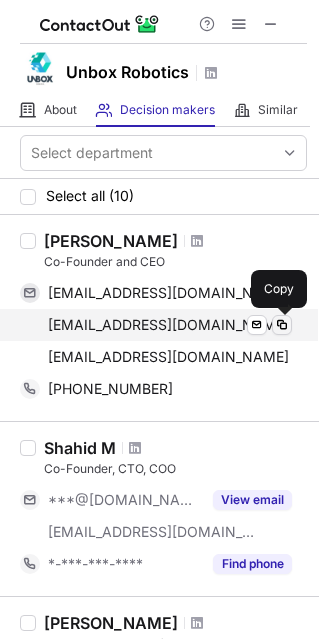 click at bounding box center [282, 325] 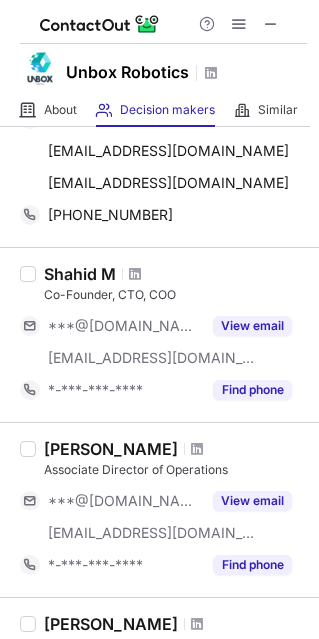 scroll, scrollTop: 200, scrollLeft: 0, axis: vertical 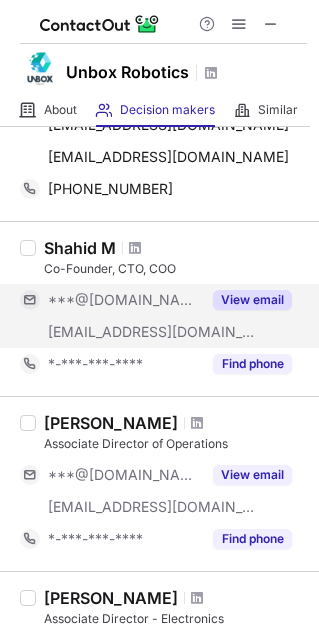 click on "View email" at bounding box center (252, 300) 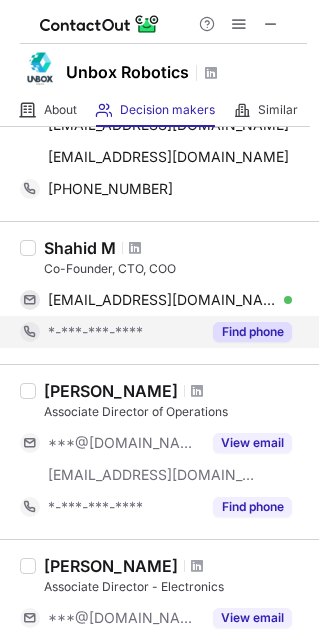 click on "Find phone" at bounding box center [252, 332] 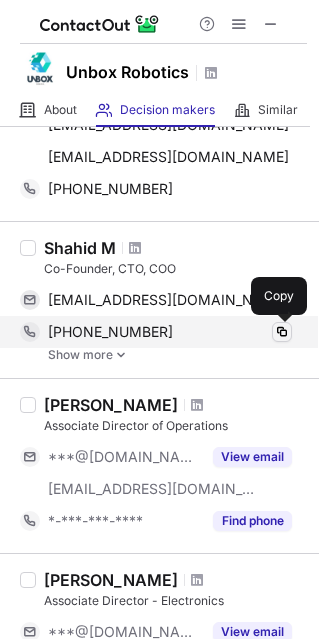 click at bounding box center (282, 332) 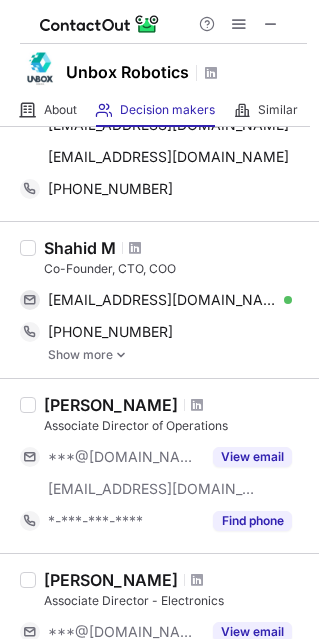 click on "Show more" at bounding box center [177, 355] 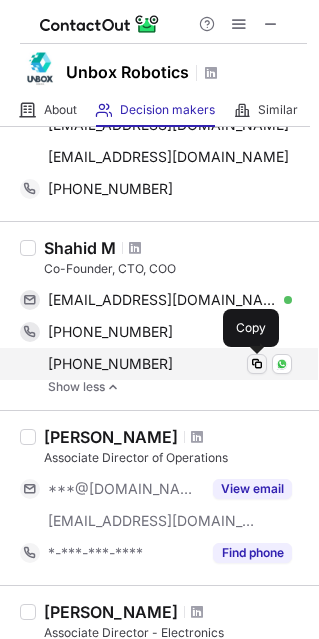 click at bounding box center (257, 364) 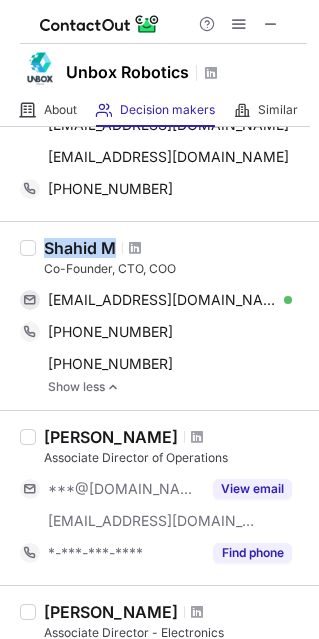 drag, startPoint x: 119, startPoint y: 246, endPoint x: 44, endPoint y: 249, distance: 75.059975 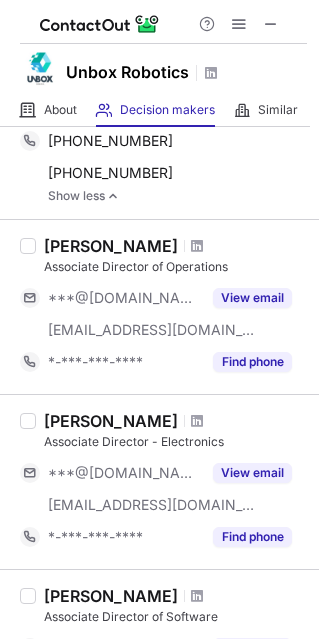 scroll, scrollTop: 400, scrollLeft: 0, axis: vertical 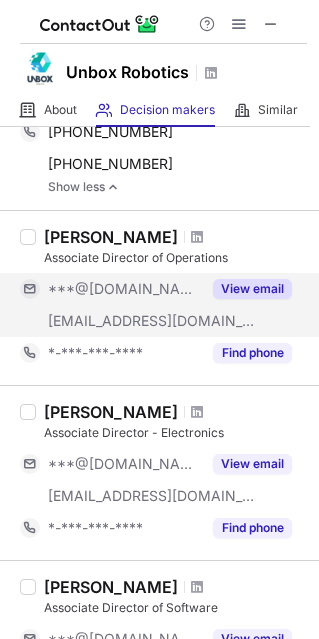 click on "View email" at bounding box center (252, 289) 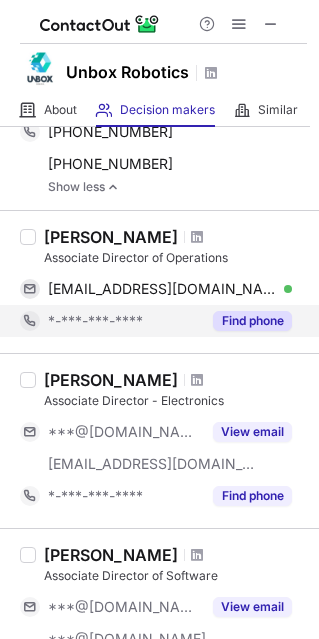 click on "Find phone" at bounding box center [252, 321] 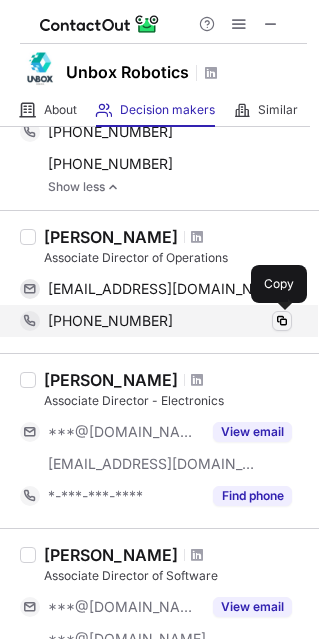 click at bounding box center (282, 321) 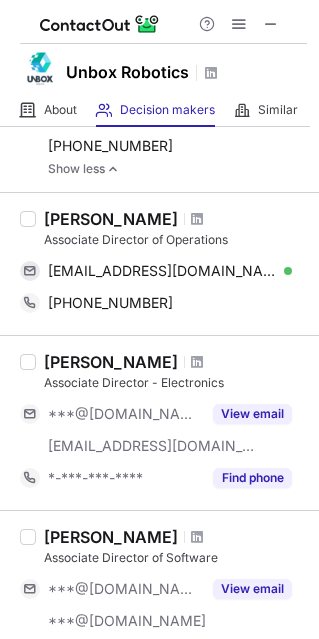scroll, scrollTop: 400, scrollLeft: 0, axis: vertical 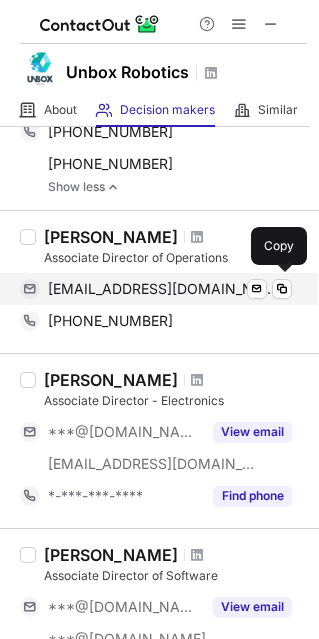 click on "pardeshisaket@gmail.com" at bounding box center (162, 289) 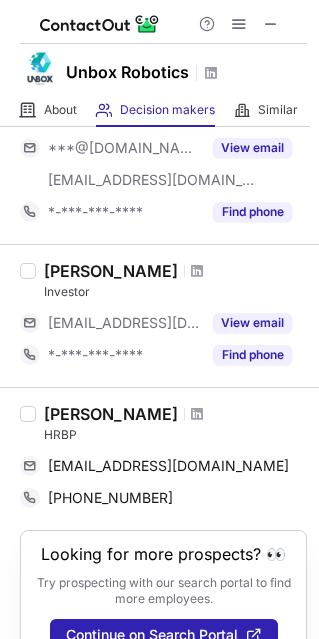 scroll, scrollTop: 1486, scrollLeft: 0, axis: vertical 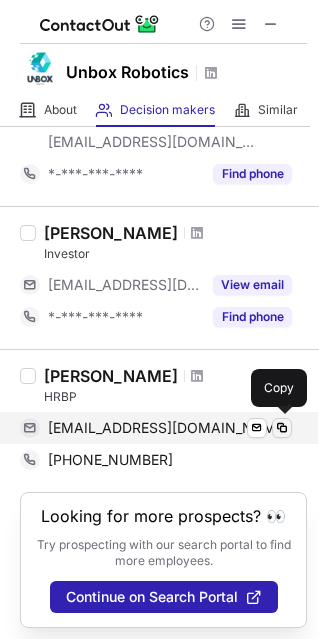 click at bounding box center [282, 428] 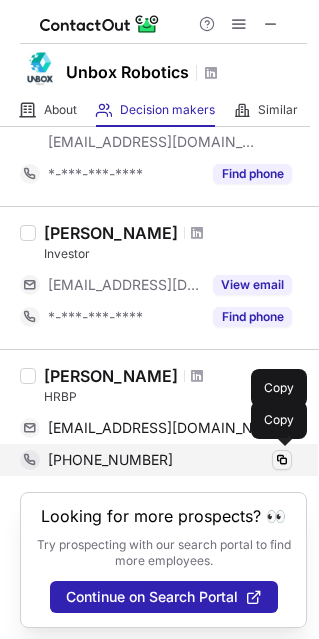 click at bounding box center [282, 460] 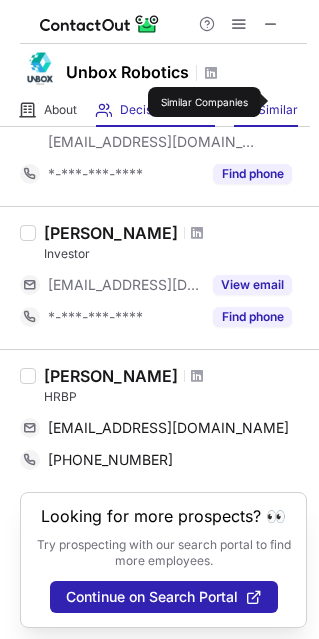 click on "Similar" at bounding box center [278, 110] 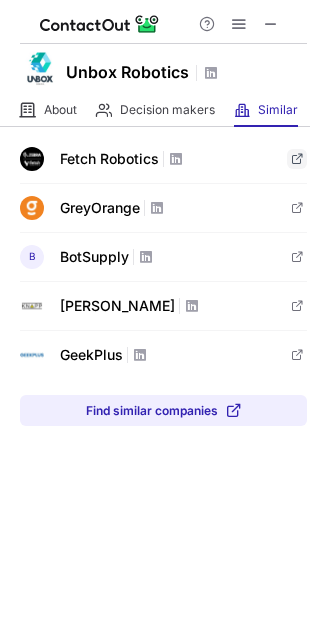 click at bounding box center (297, 159) 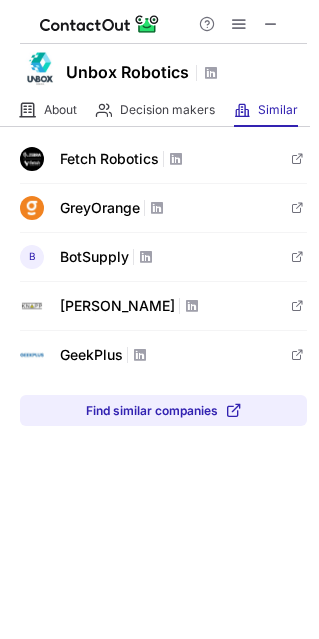click on "Fetch Robotics" at bounding box center [163, 159] 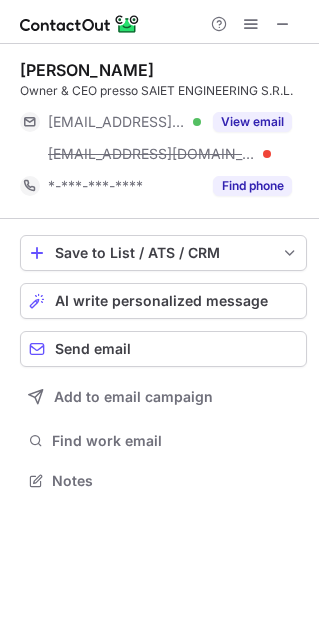 scroll, scrollTop: 10, scrollLeft: 10, axis: both 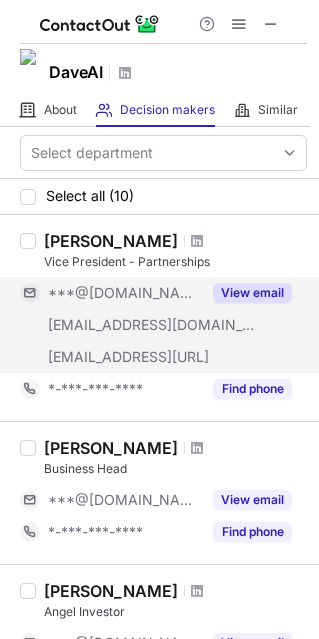 click on "View email" at bounding box center (252, 293) 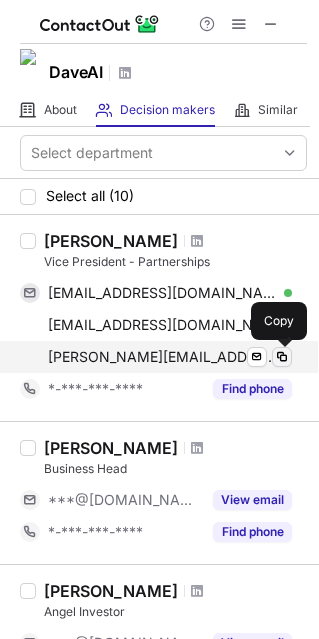 click at bounding box center [282, 357] 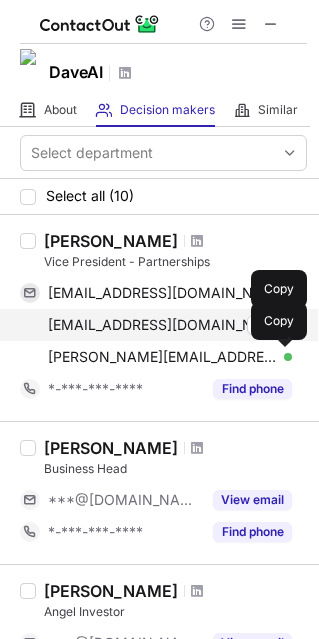 click at bounding box center [282, 325] 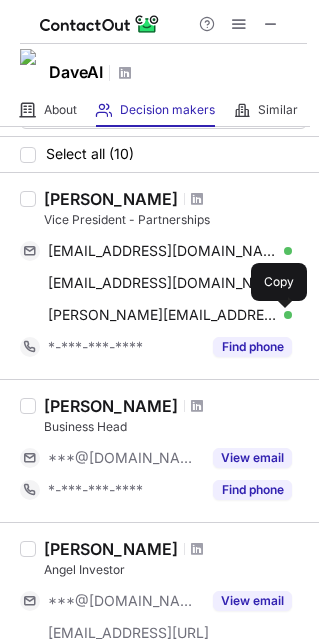 scroll, scrollTop: 100, scrollLeft: 0, axis: vertical 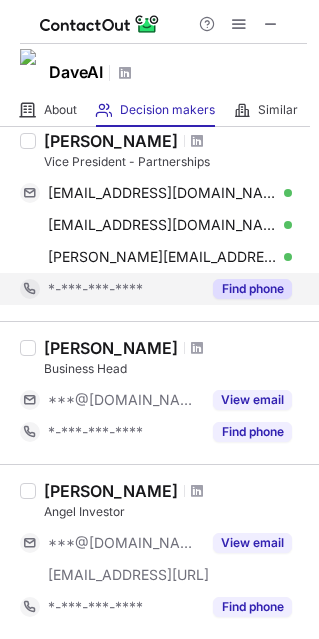 click on "Find phone" at bounding box center [252, 289] 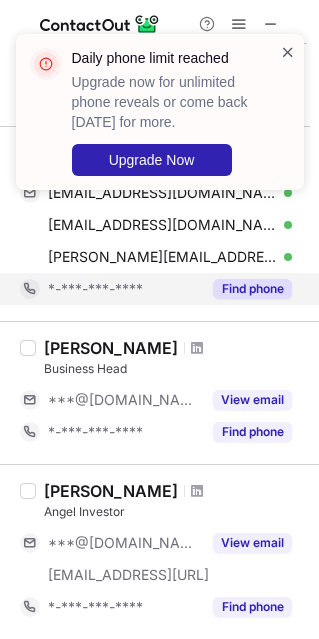 click at bounding box center [288, 52] 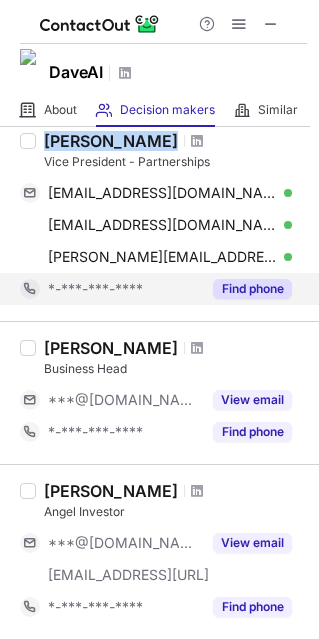 drag, startPoint x: 161, startPoint y: 139, endPoint x: 43, endPoint y: 140, distance: 118.004234 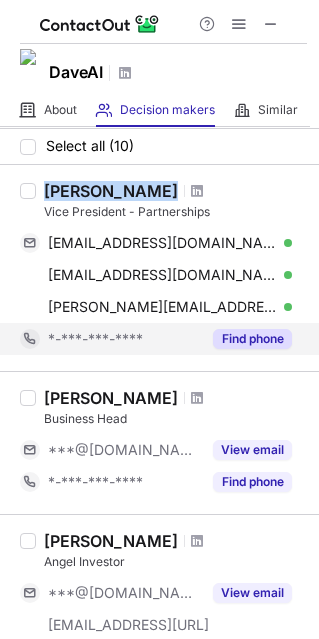 scroll, scrollTop: 41, scrollLeft: 0, axis: vertical 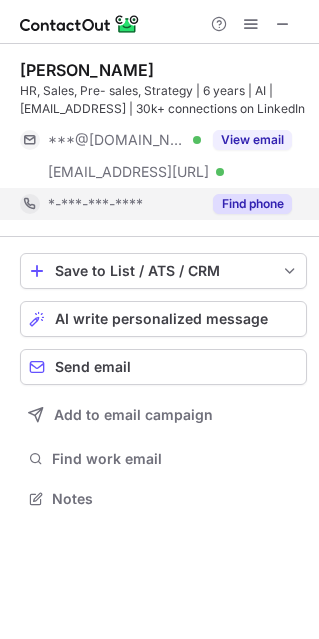 click on "Find phone" at bounding box center (252, 204) 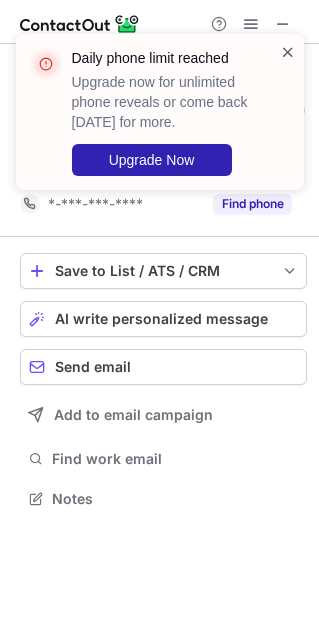 click at bounding box center [288, 52] 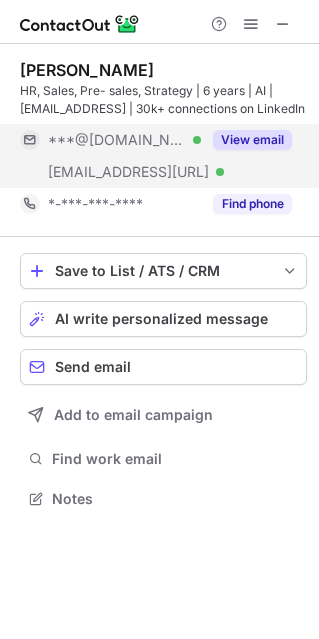 click on "View email" at bounding box center [252, 140] 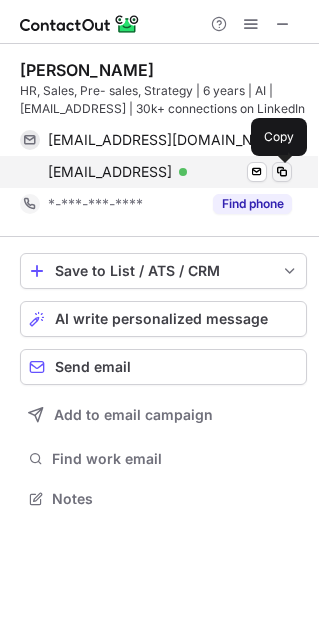 click at bounding box center (282, 172) 